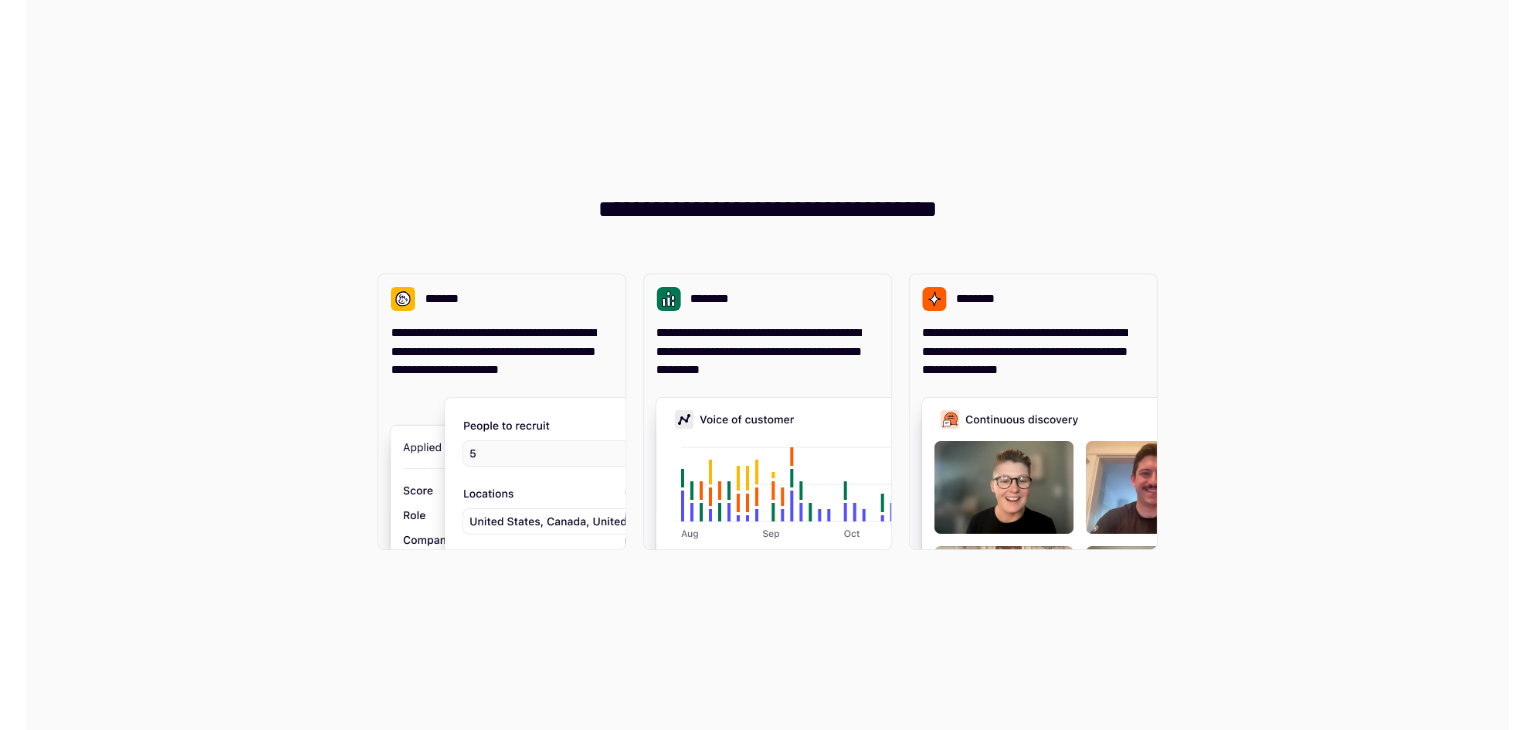 scroll, scrollTop: 0, scrollLeft: 0, axis: both 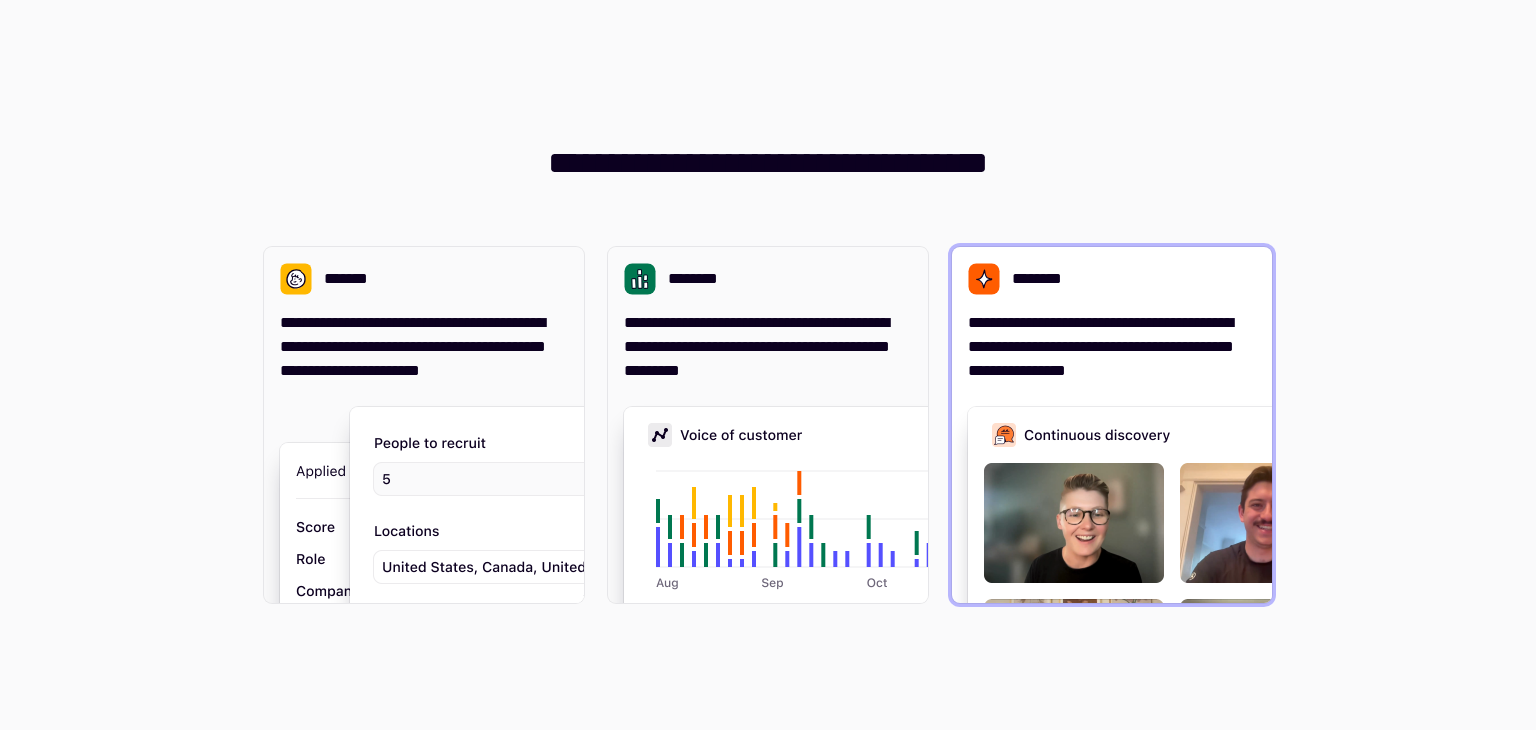 click on "**********" at bounding box center [1112, 347] 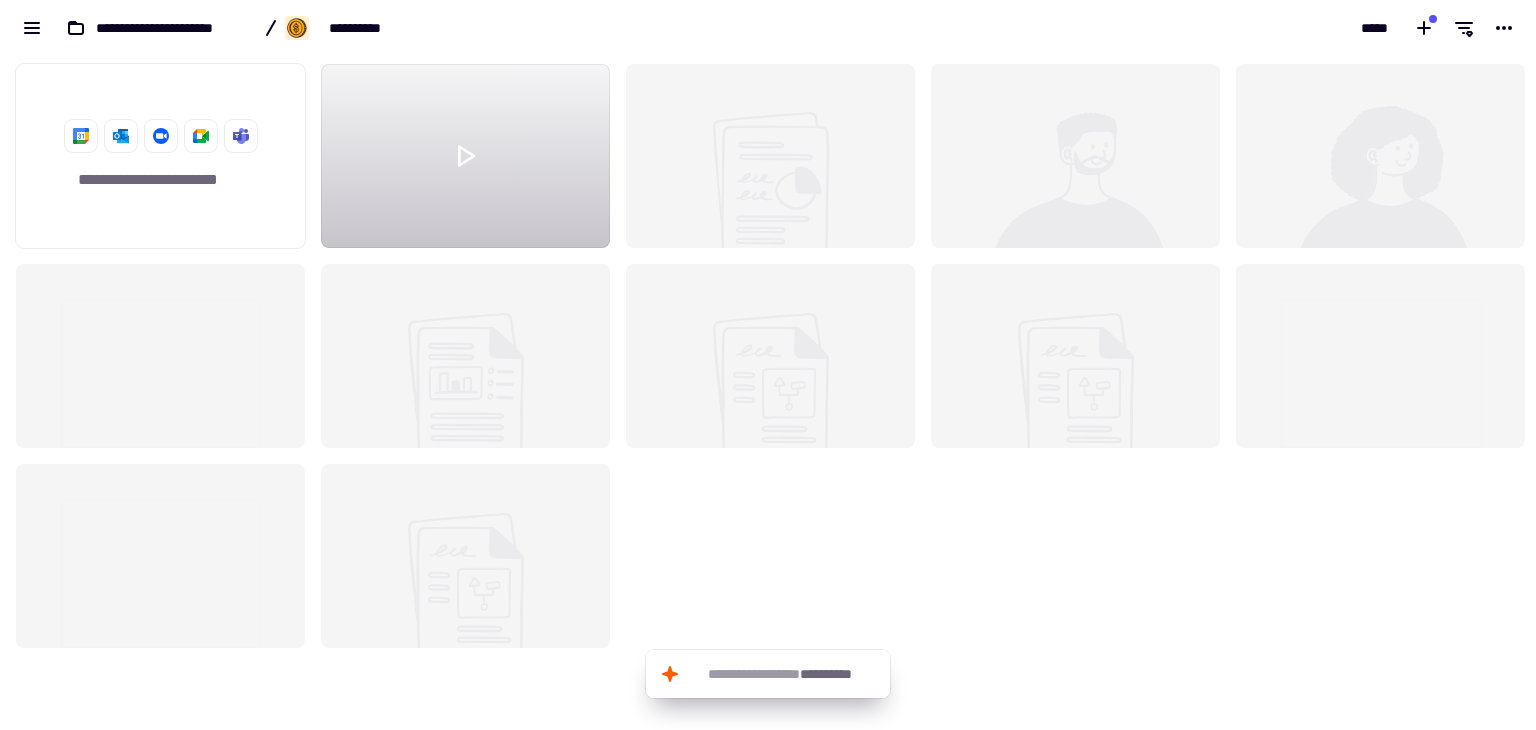 scroll, scrollTop: 16, scrollLeft: 16, axis: both 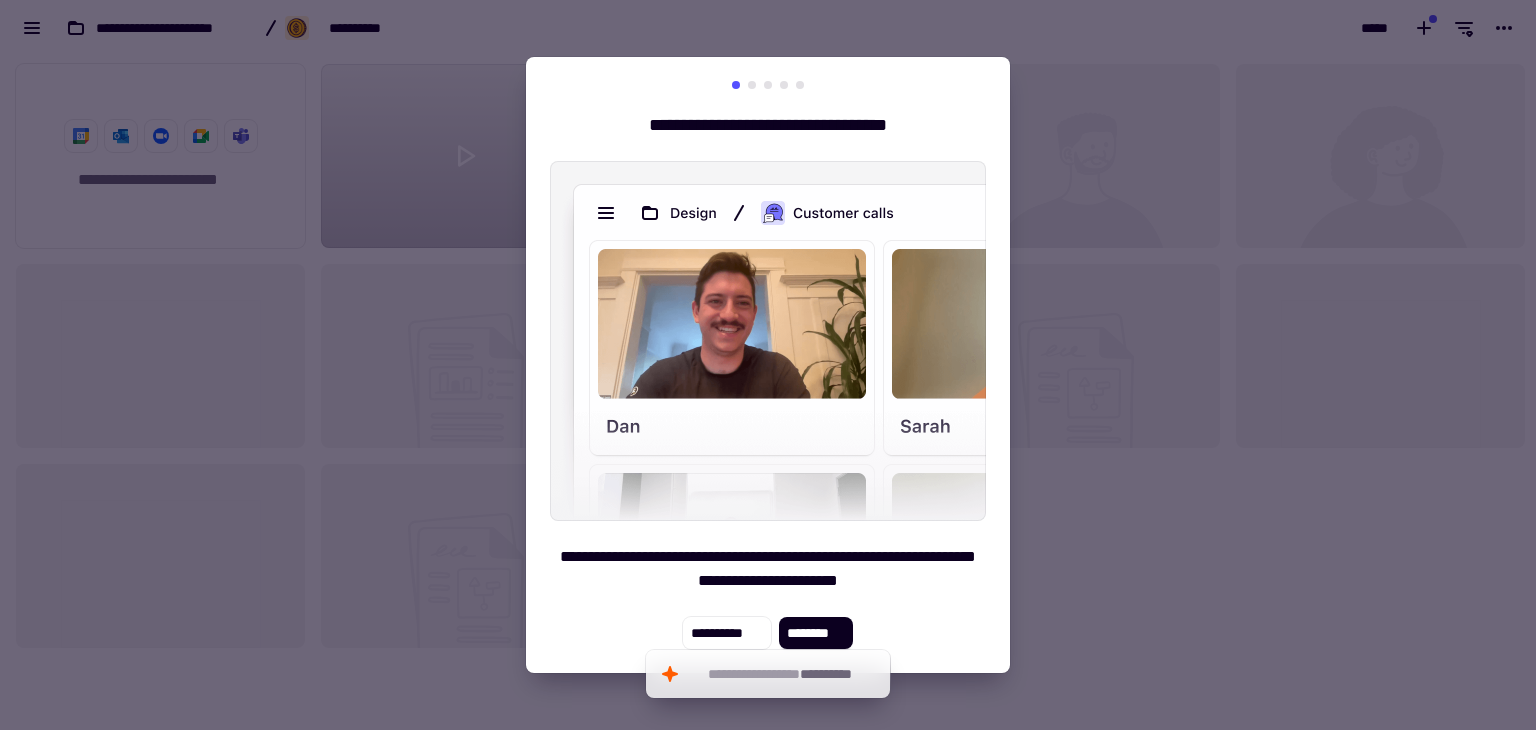 drag, startPoint x: 1252, startPoint y: 381, endPoint x: 1242, endPoint y: 405, distance: 26 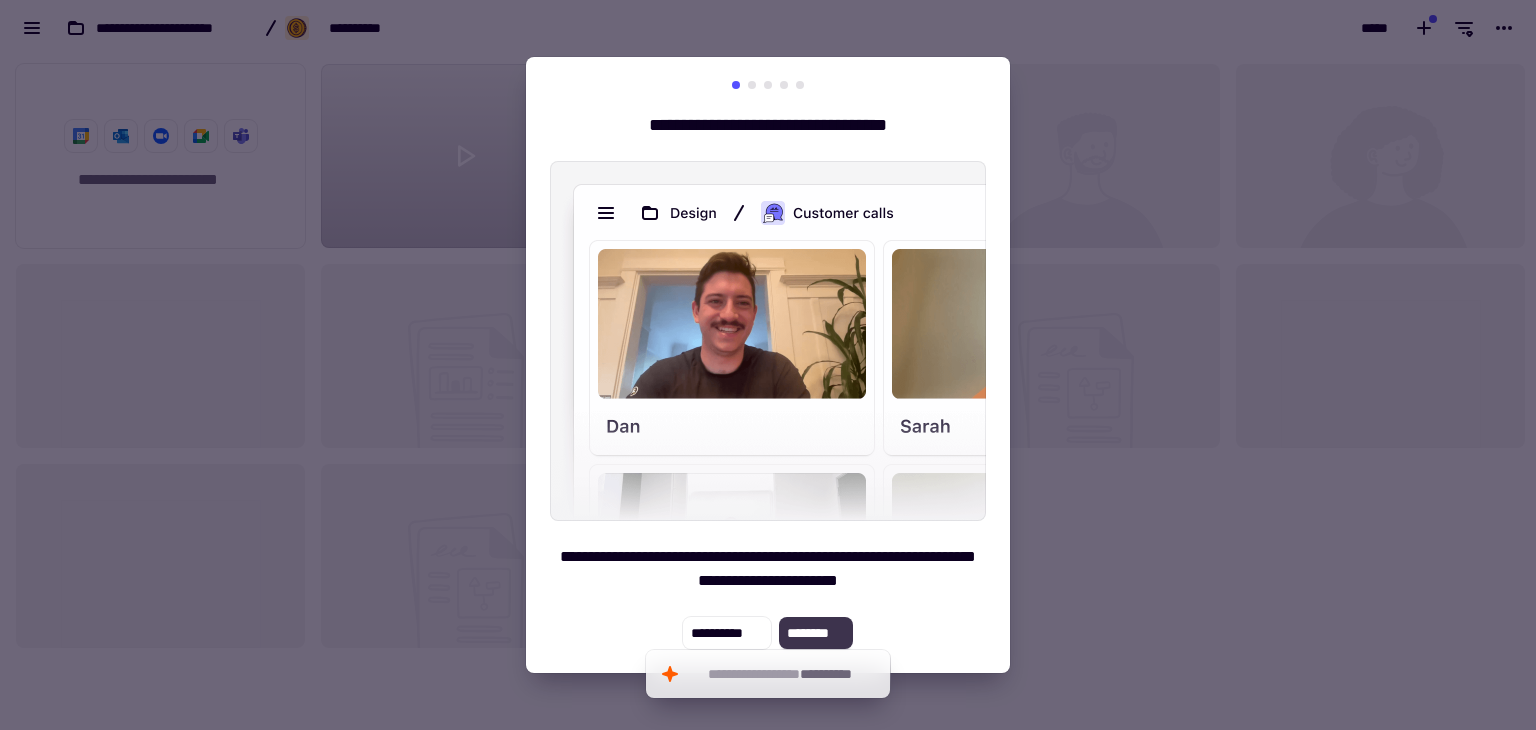 click on "********" 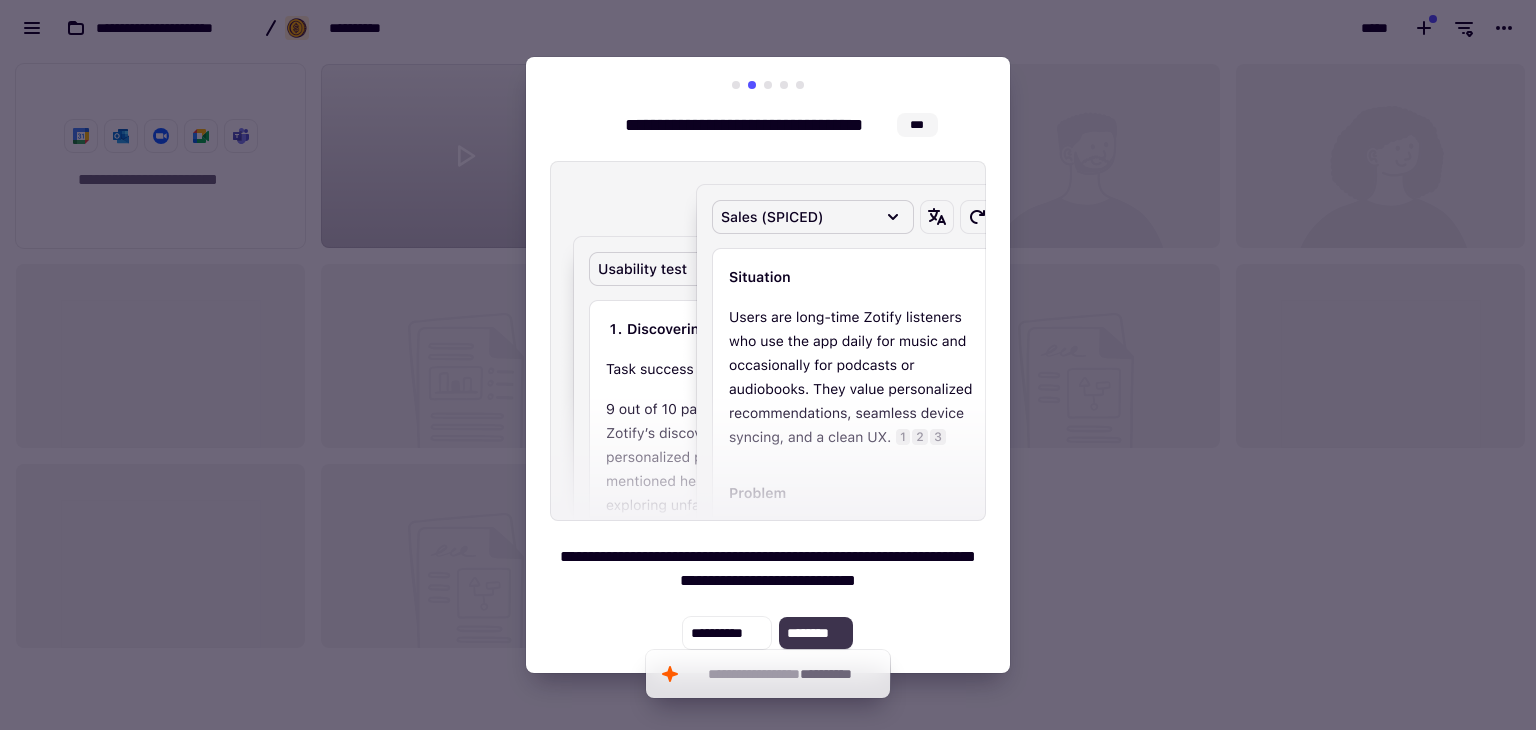 click on "********" 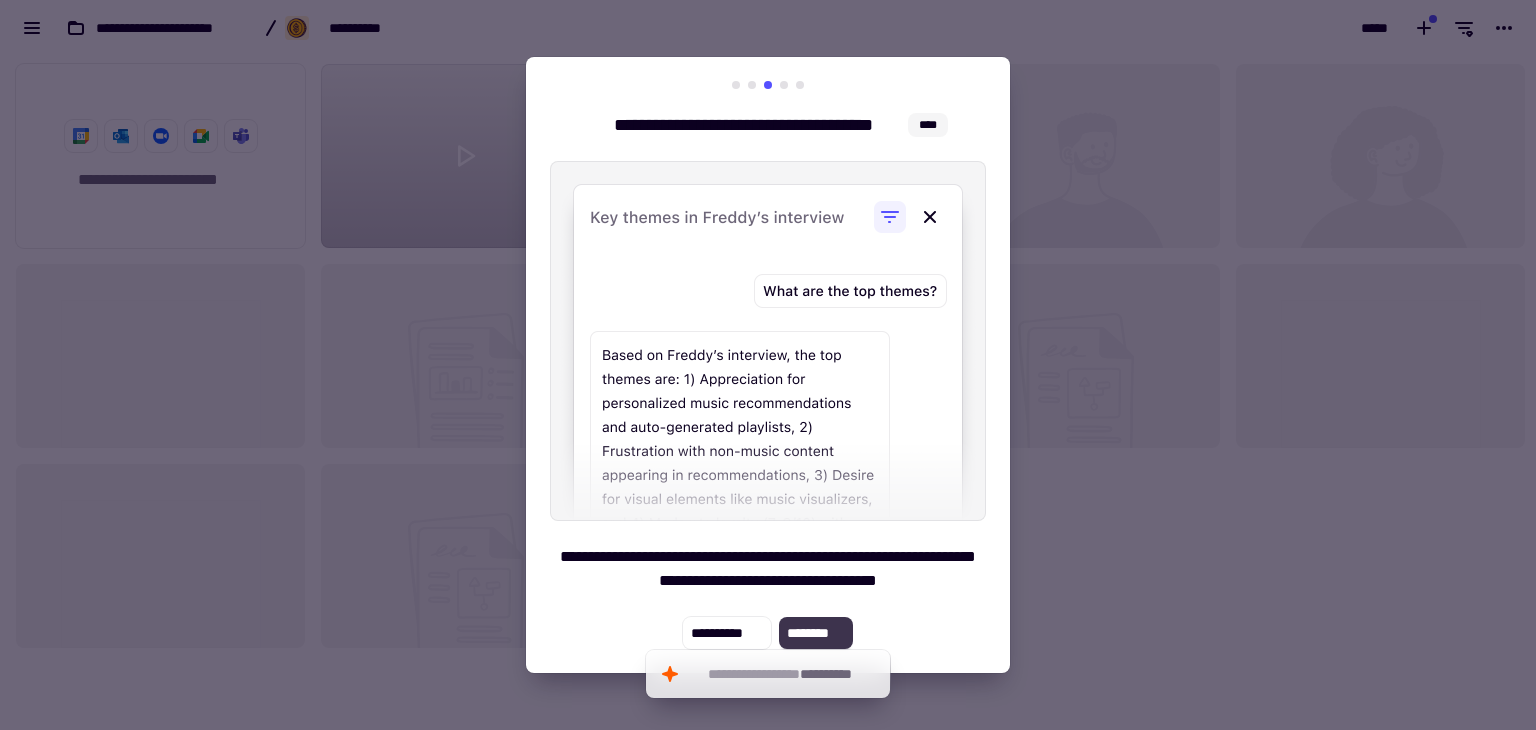 click on "********" 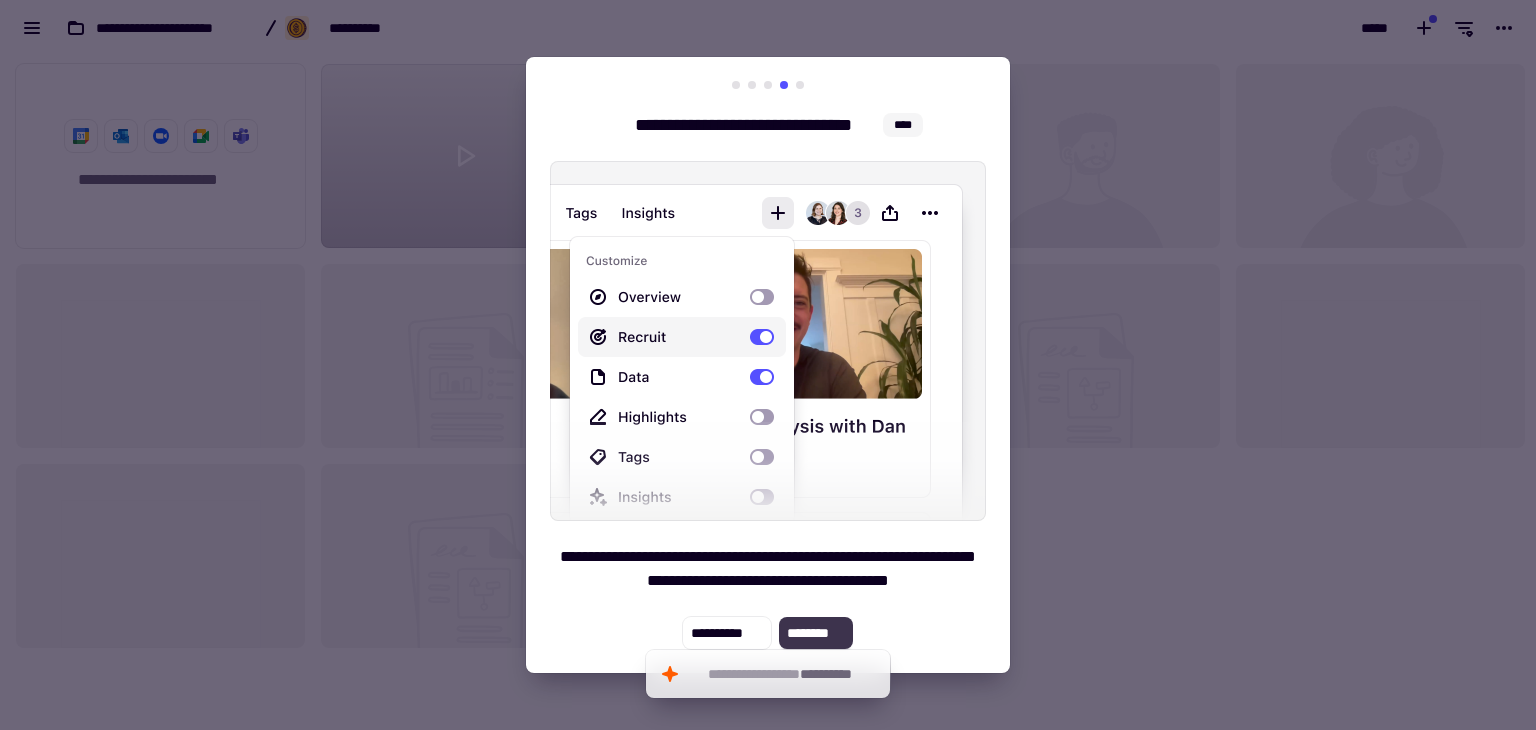 click on "********" 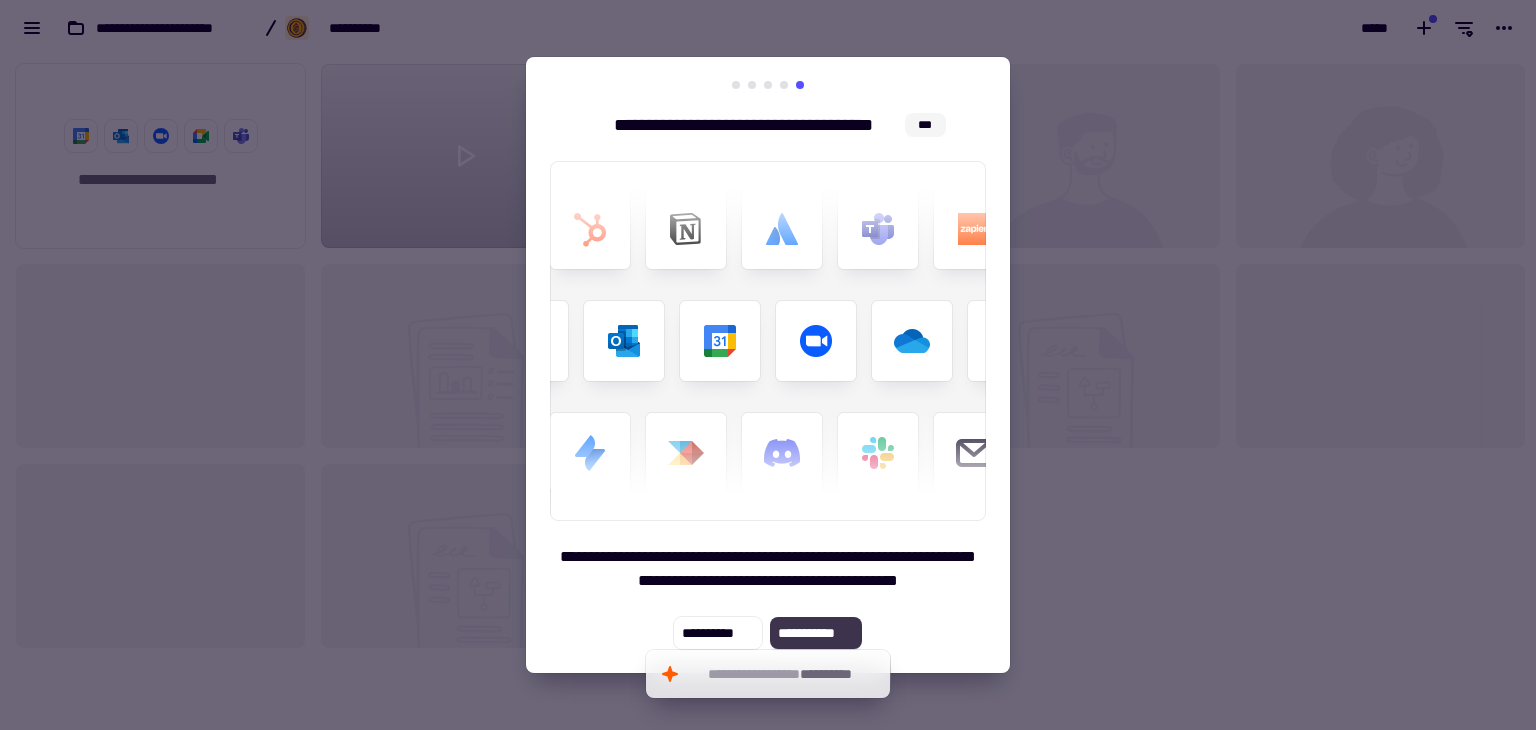 click on "**********" 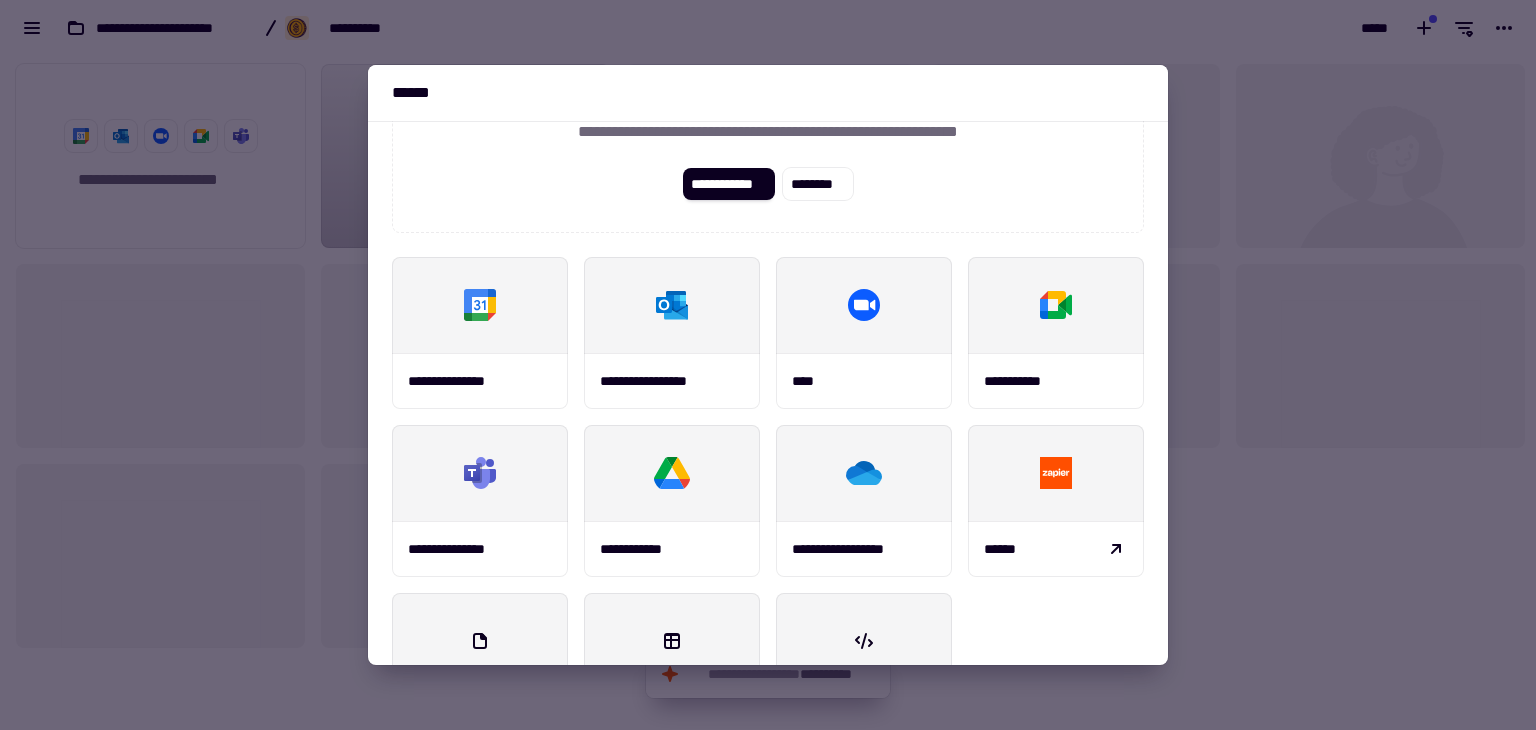 scroll, scrollTop: 0, scrollLeft: 0, axis: both 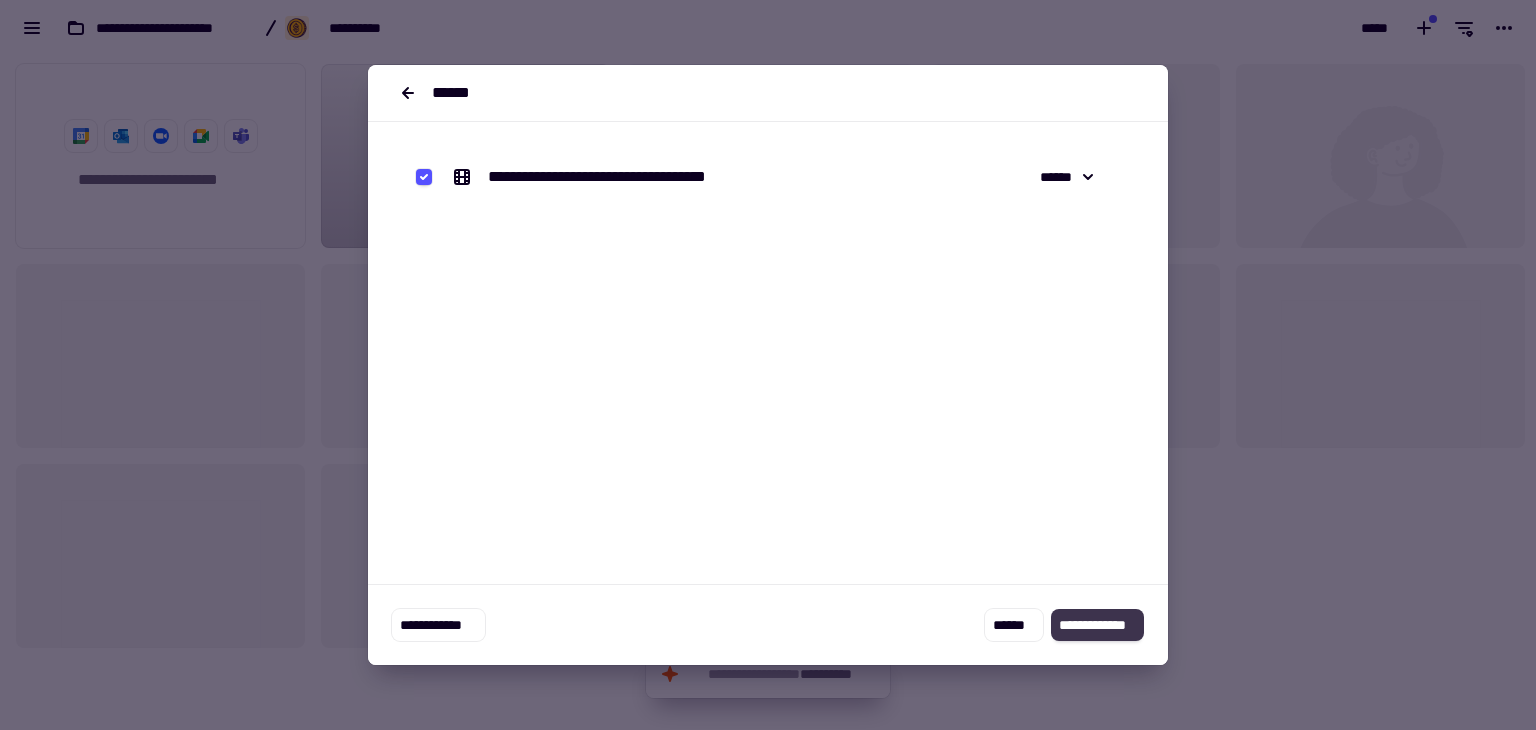 click on "**********" 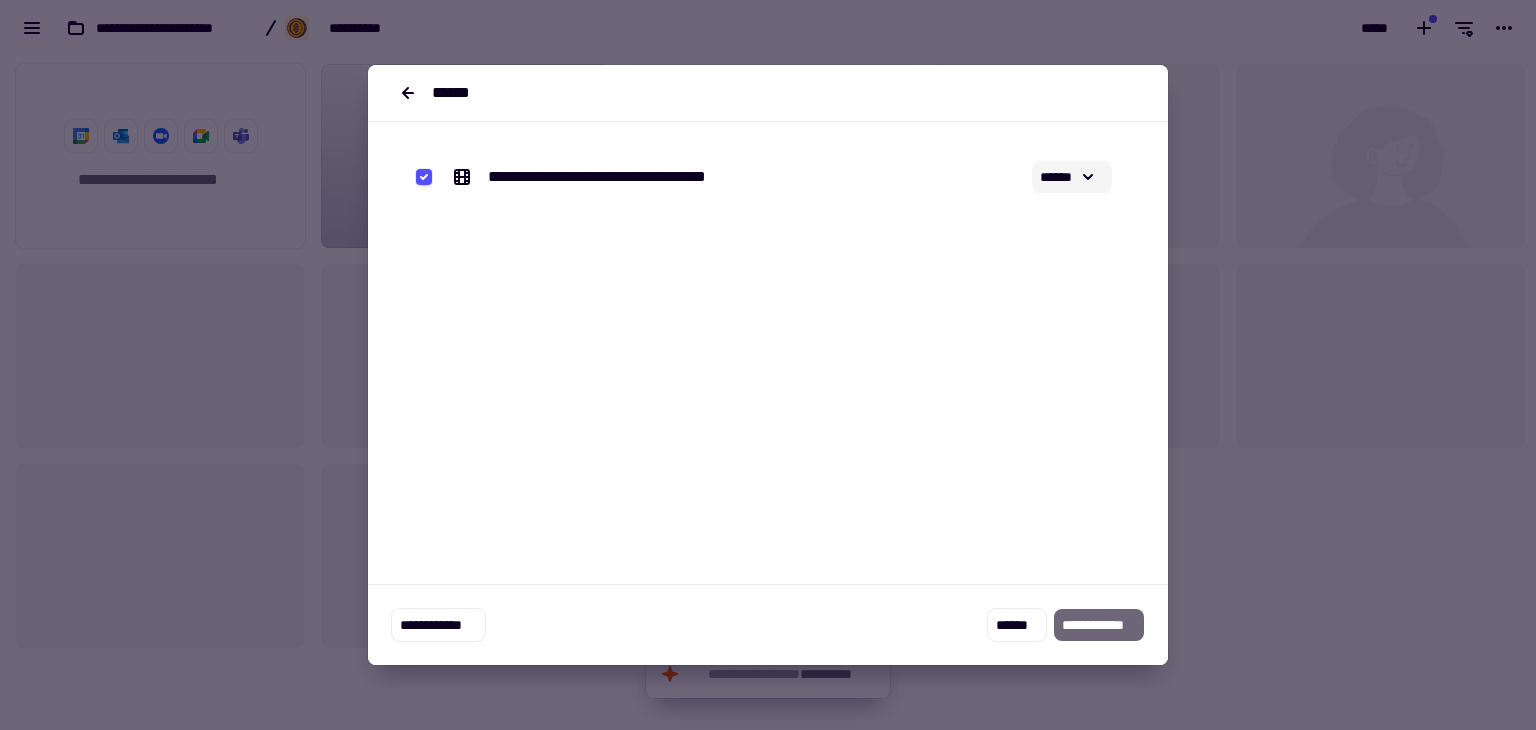 click on "******" 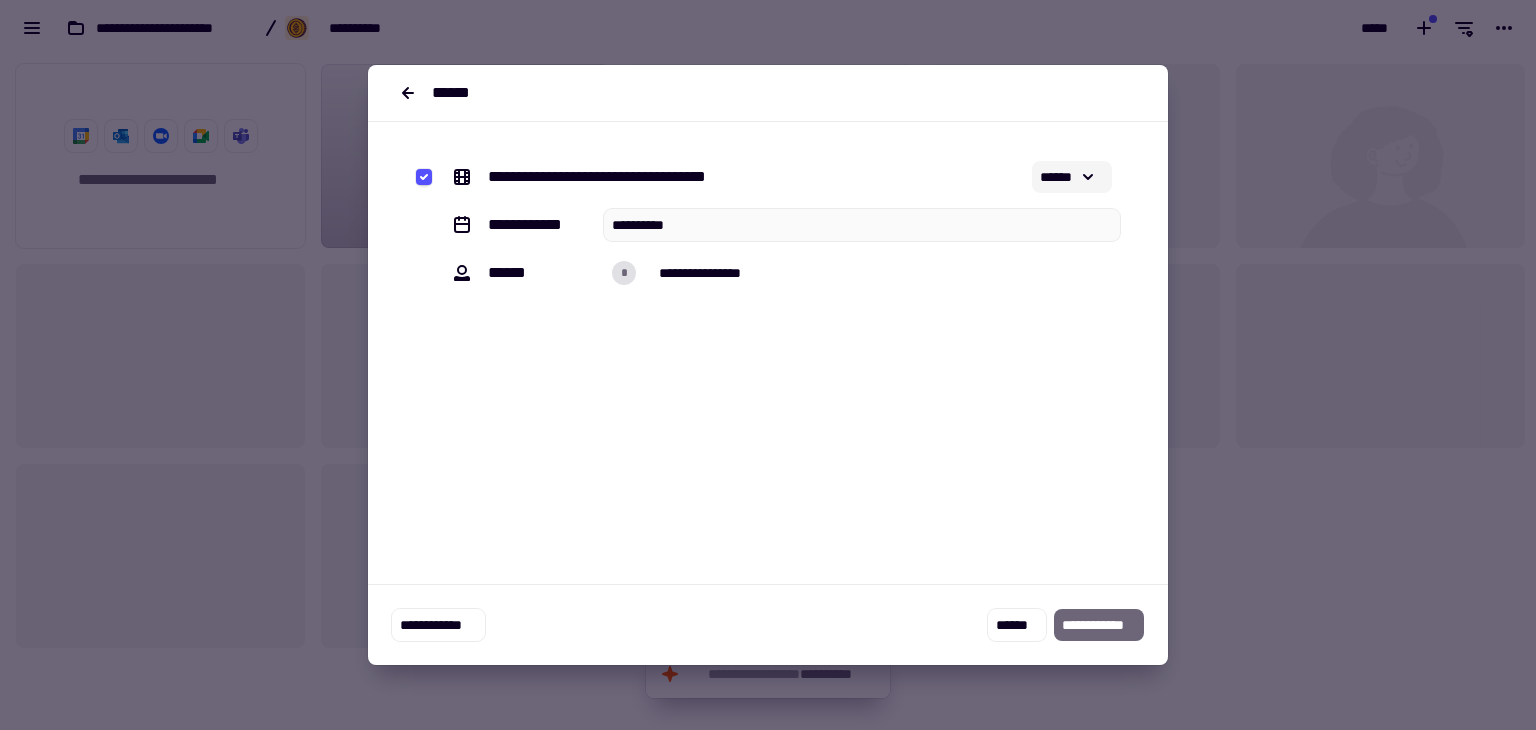 click on "******" 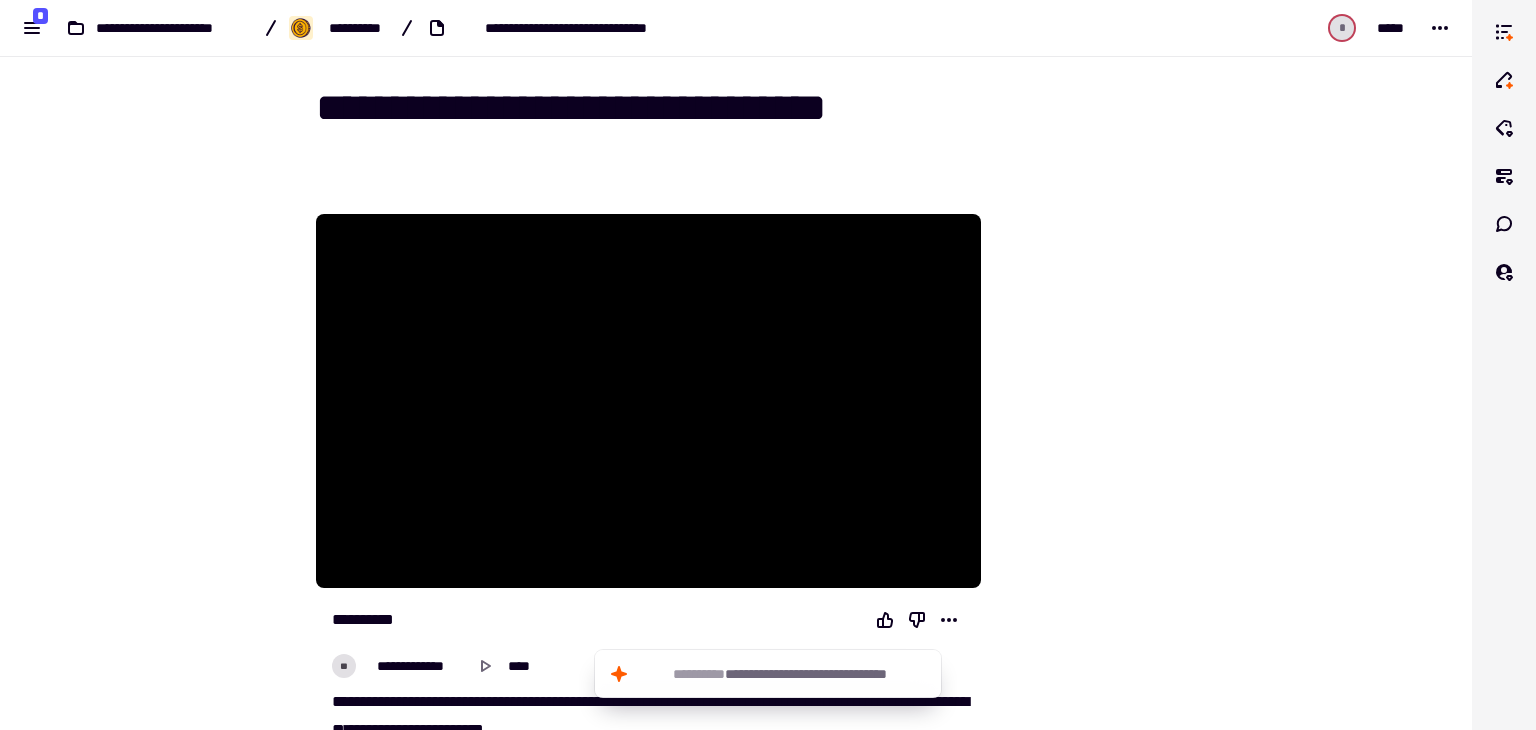 scroll, scrollTop: 0, scrollLeft: 0, axis: both 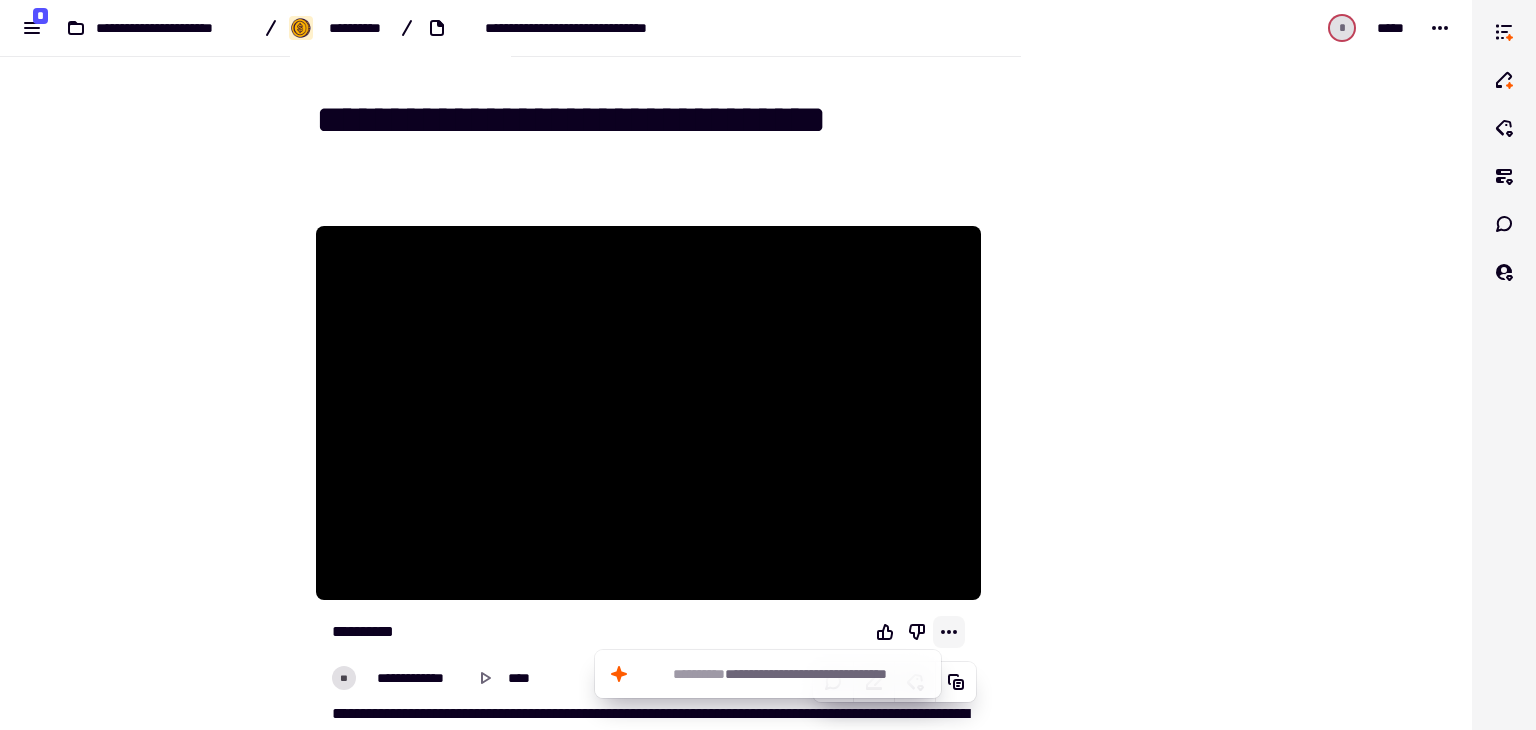 click 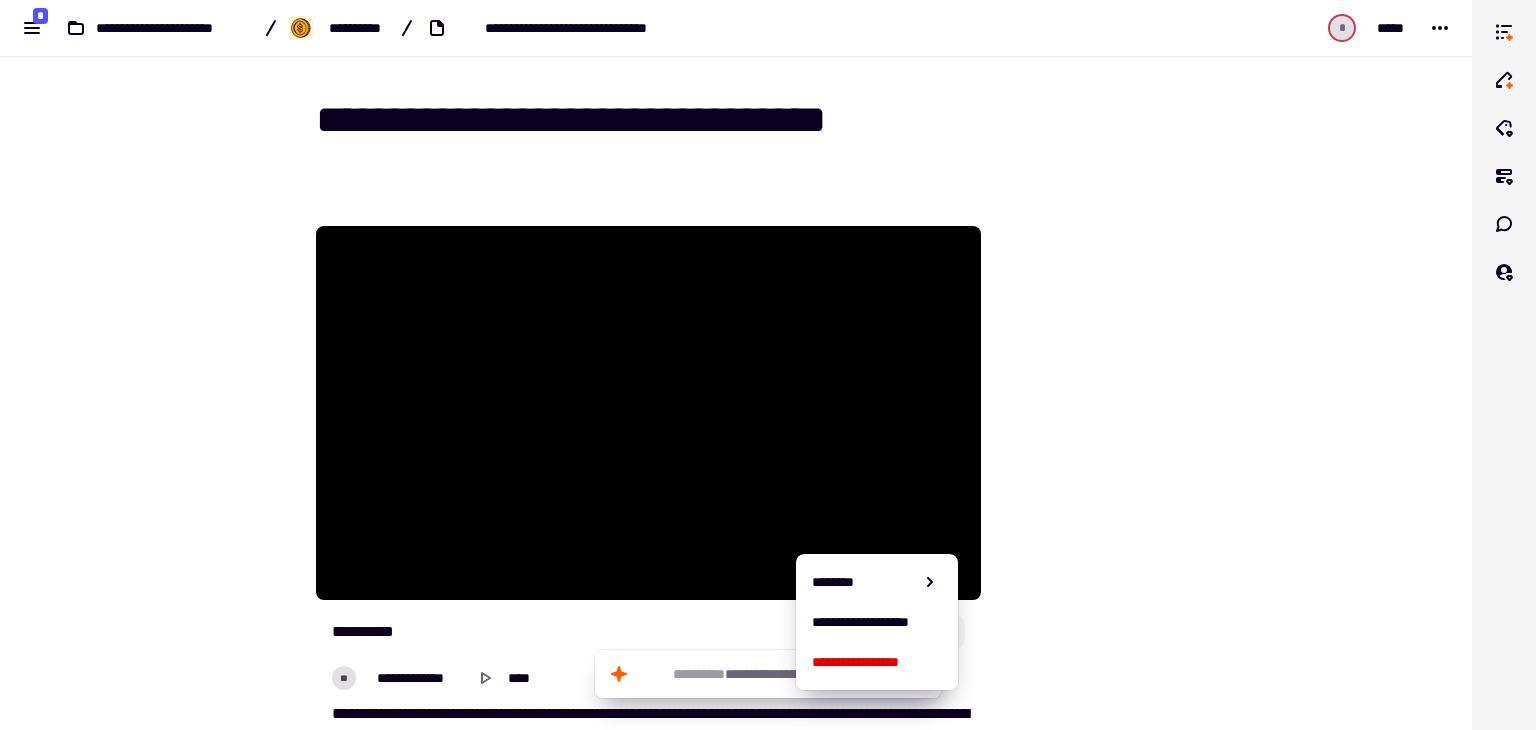 scroll, scrollTop: 100, scrollLeft: 0, axis: vertical 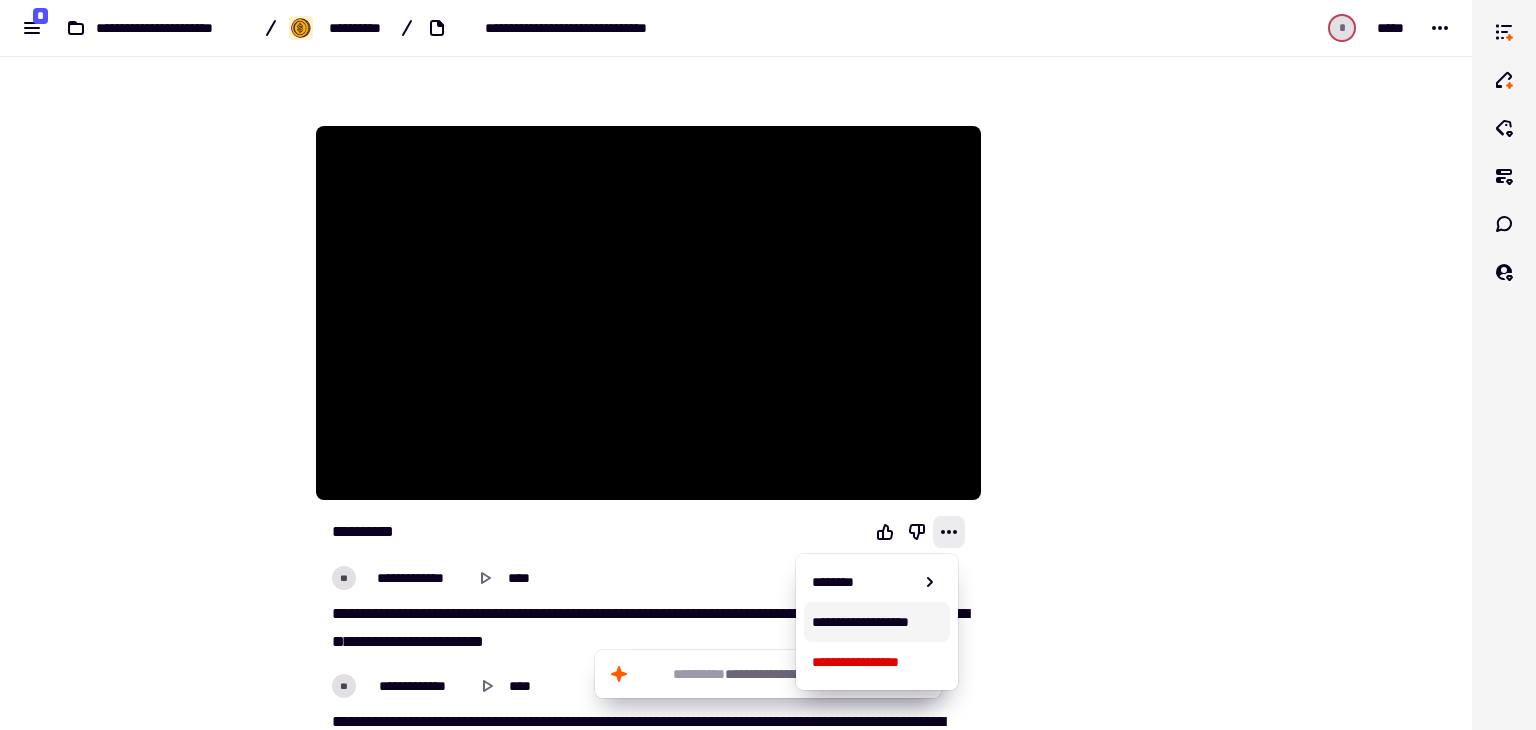 click on "**********" at bounding box center [876, 622] 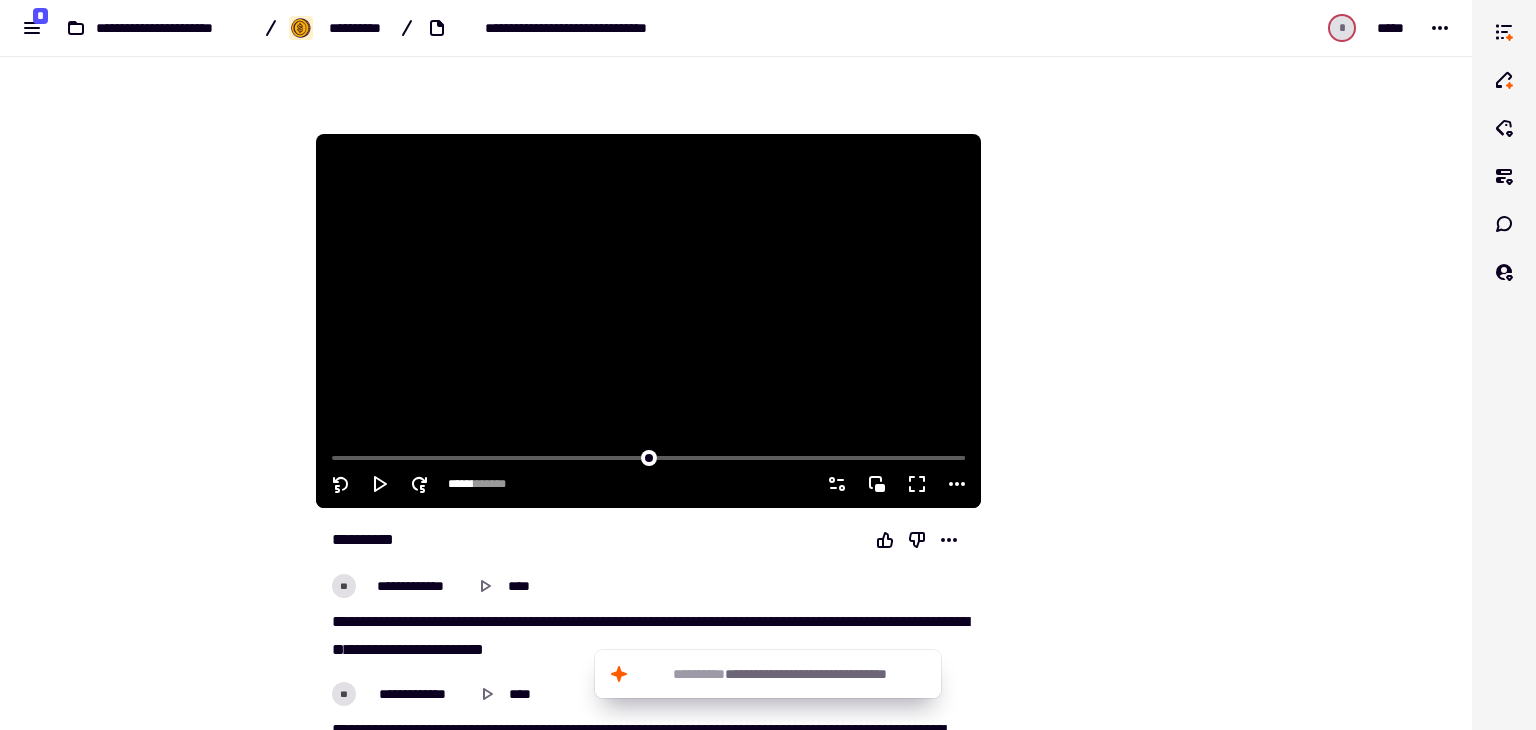 scroll, scrollTop: 200, scrollLeft: 0, axis: vertical 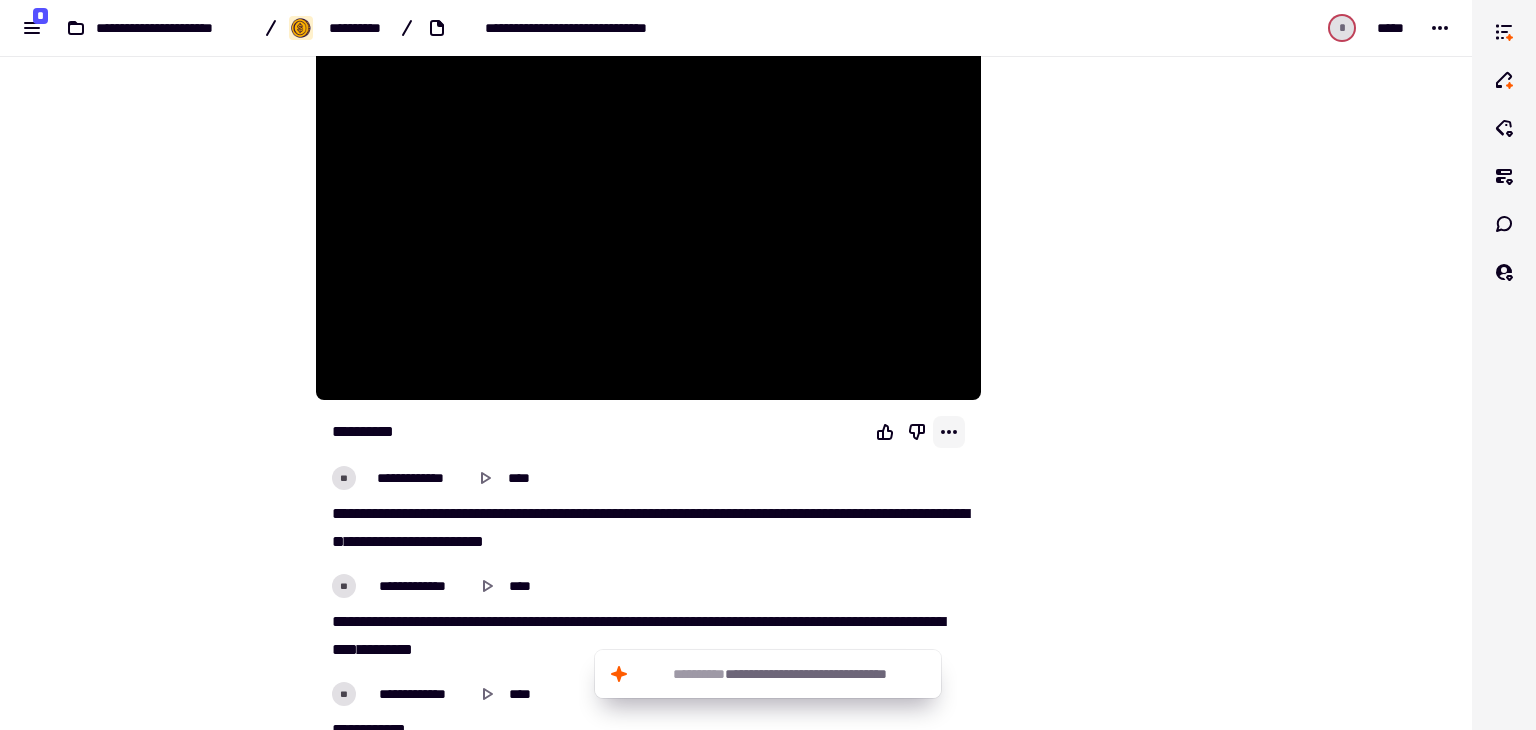 click 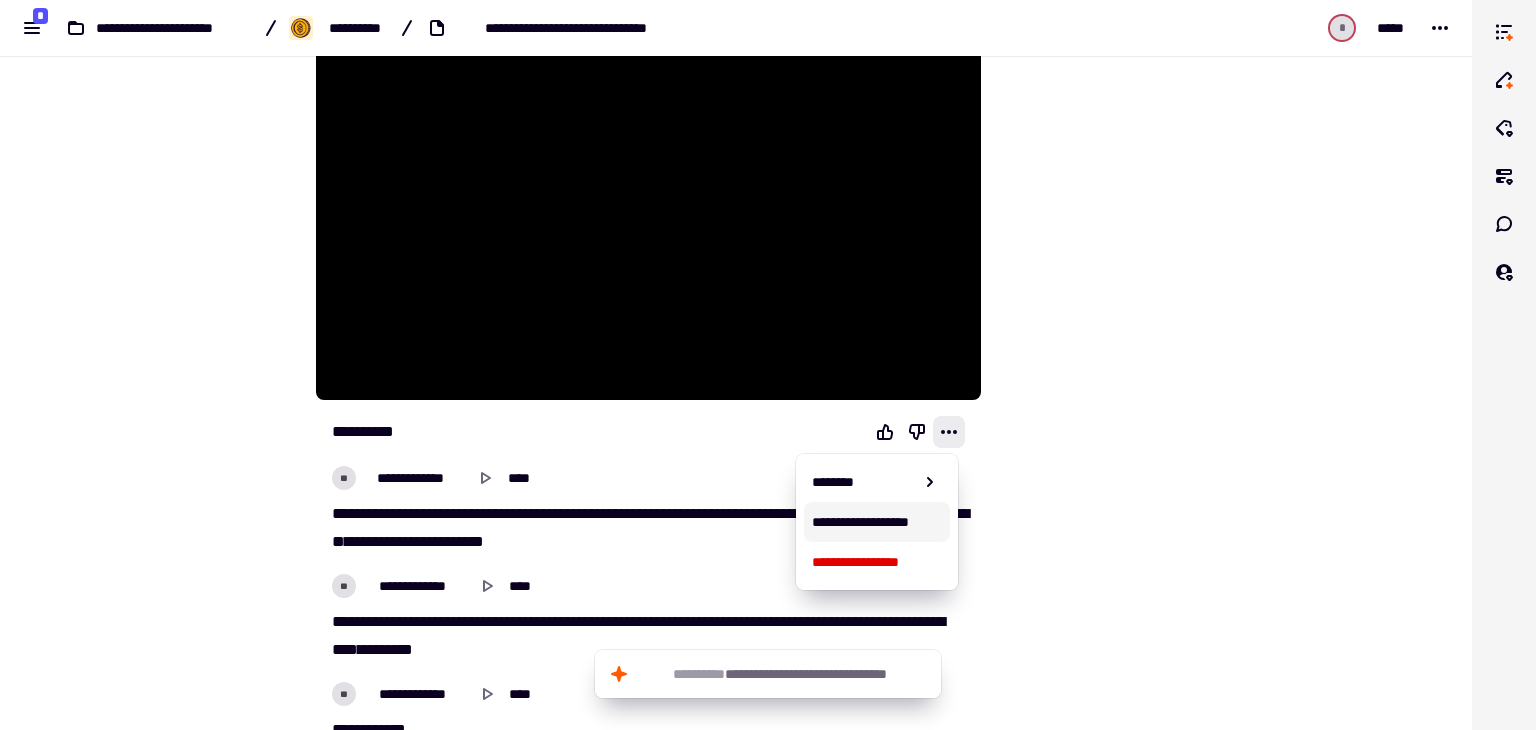 click at bounding box center [1082, 13988] 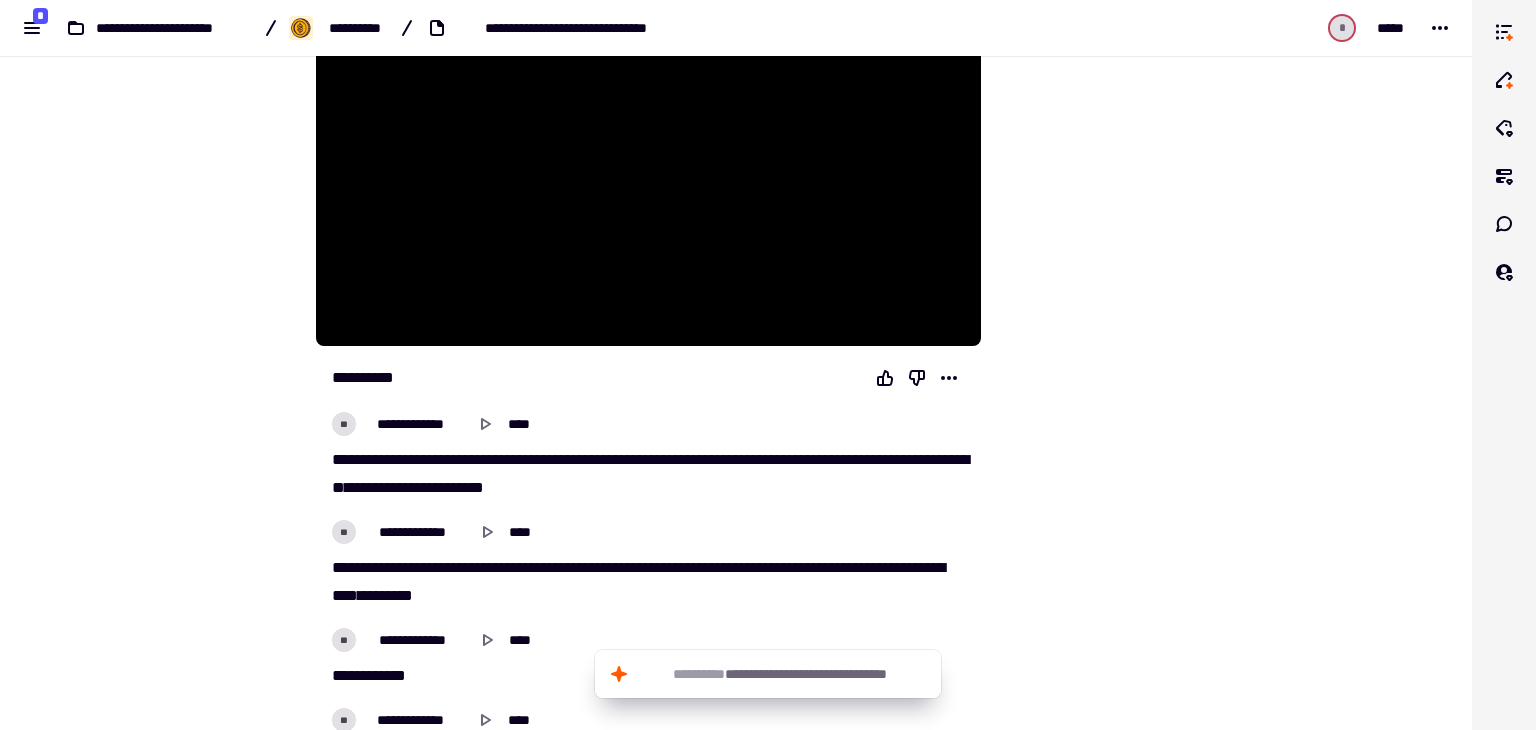 scroll, scrollTop: 500, scrollLeft: 0, axis: vertical 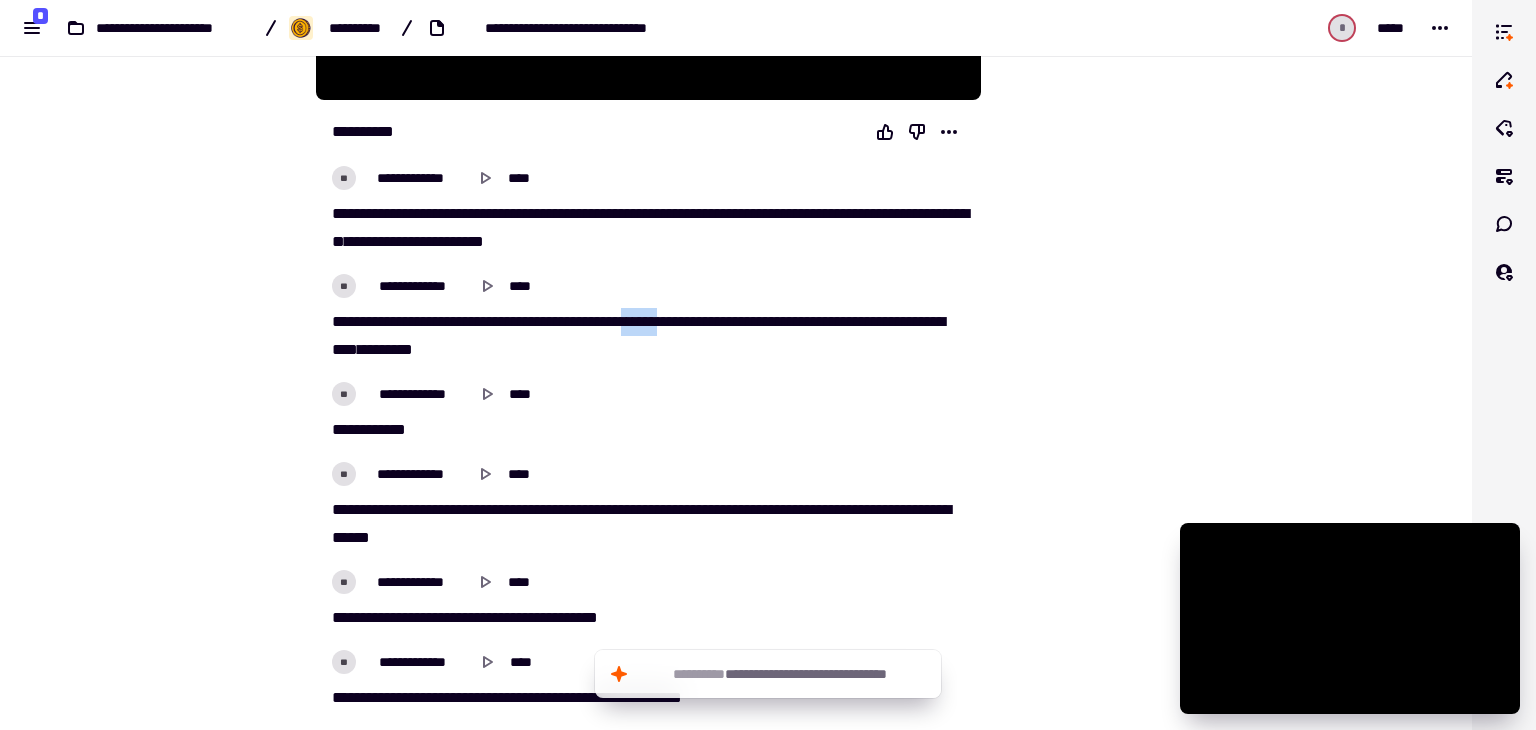 drag, startPoint x: 729, startPoint y: 318, endPoint x: 770, endPoint y: 325, distance: 41.59327 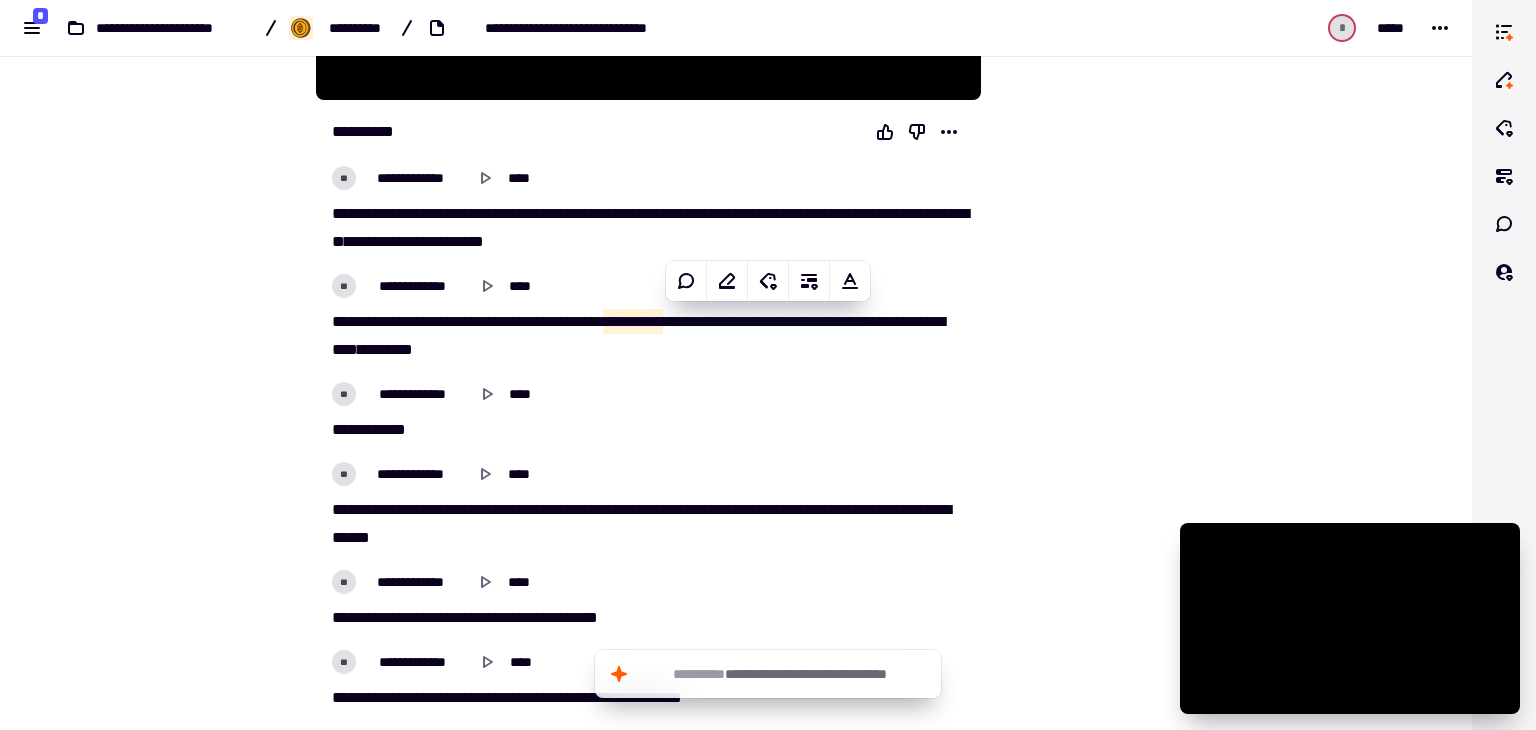 drag, startPoint x: 1224, startPoint y: 290, endPoint x: 1447, endPoint y: 36, distance: 338.00146 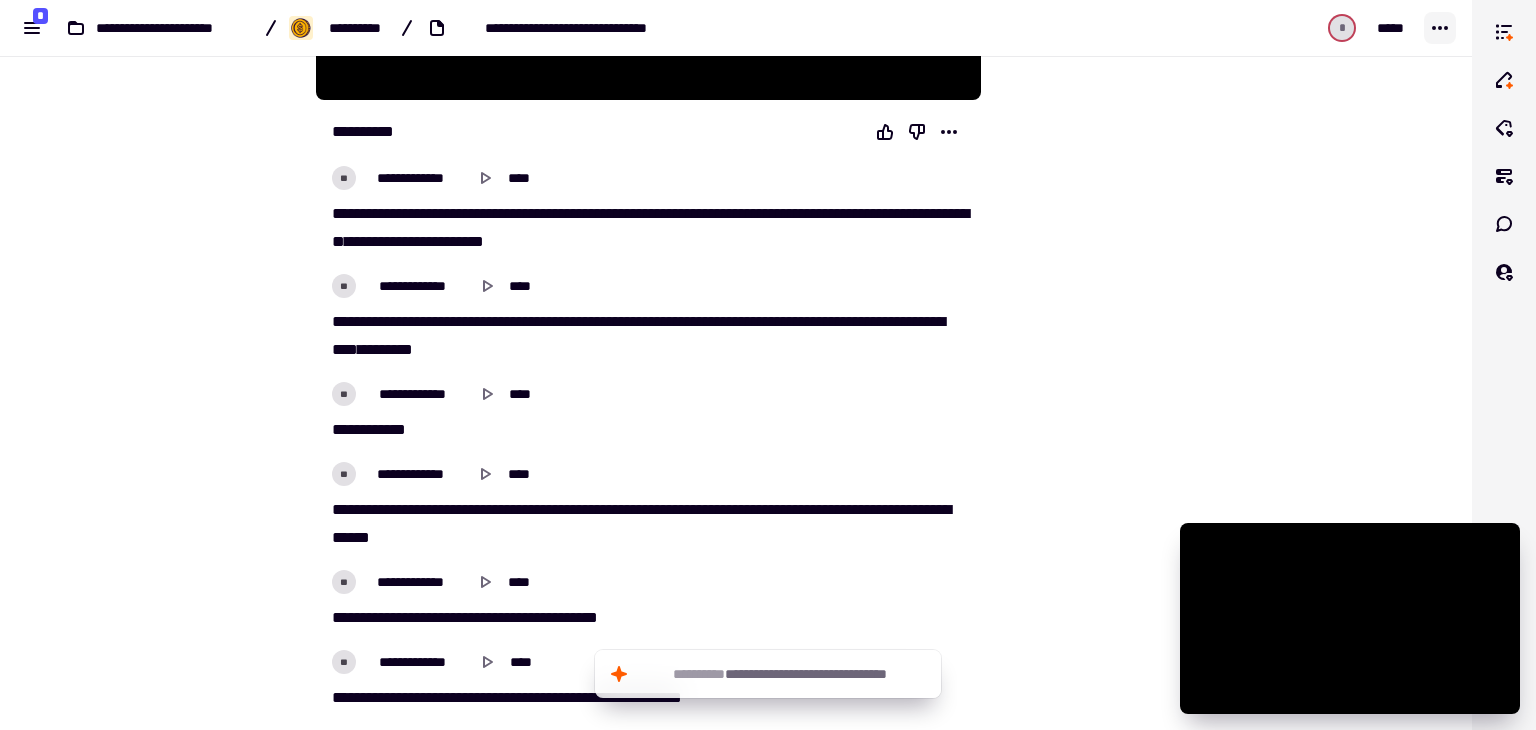 click 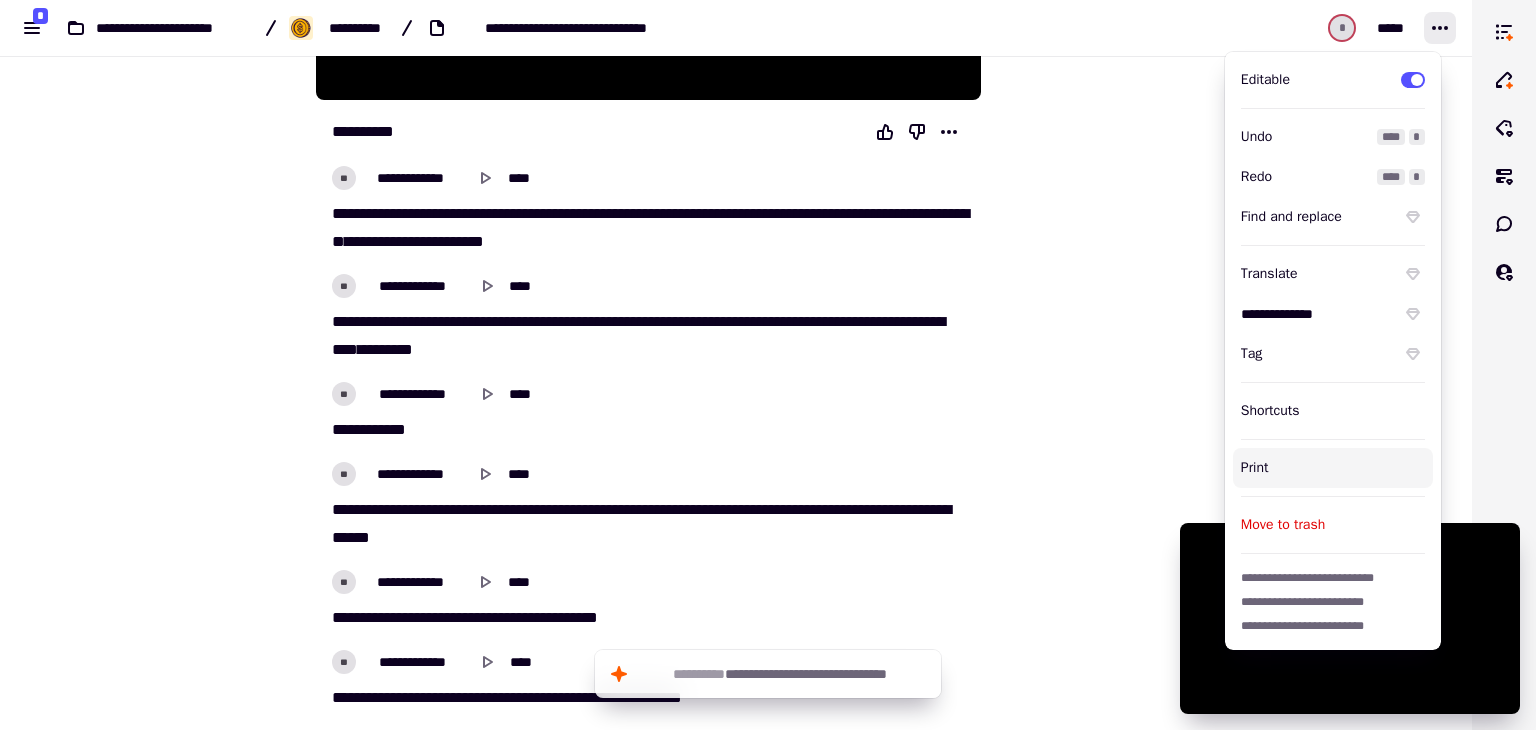 click on "Print" at bounding box center [1333, 468] 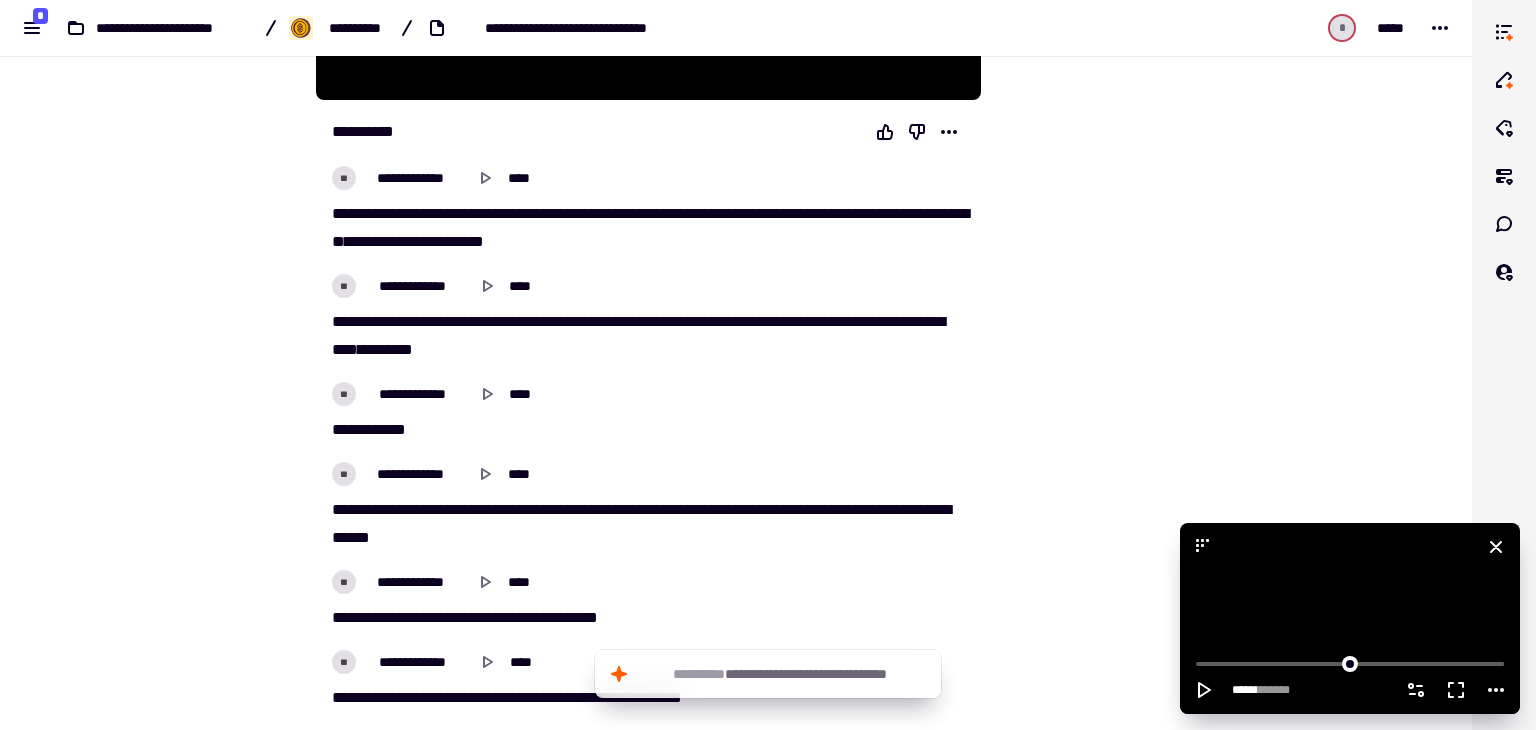 click 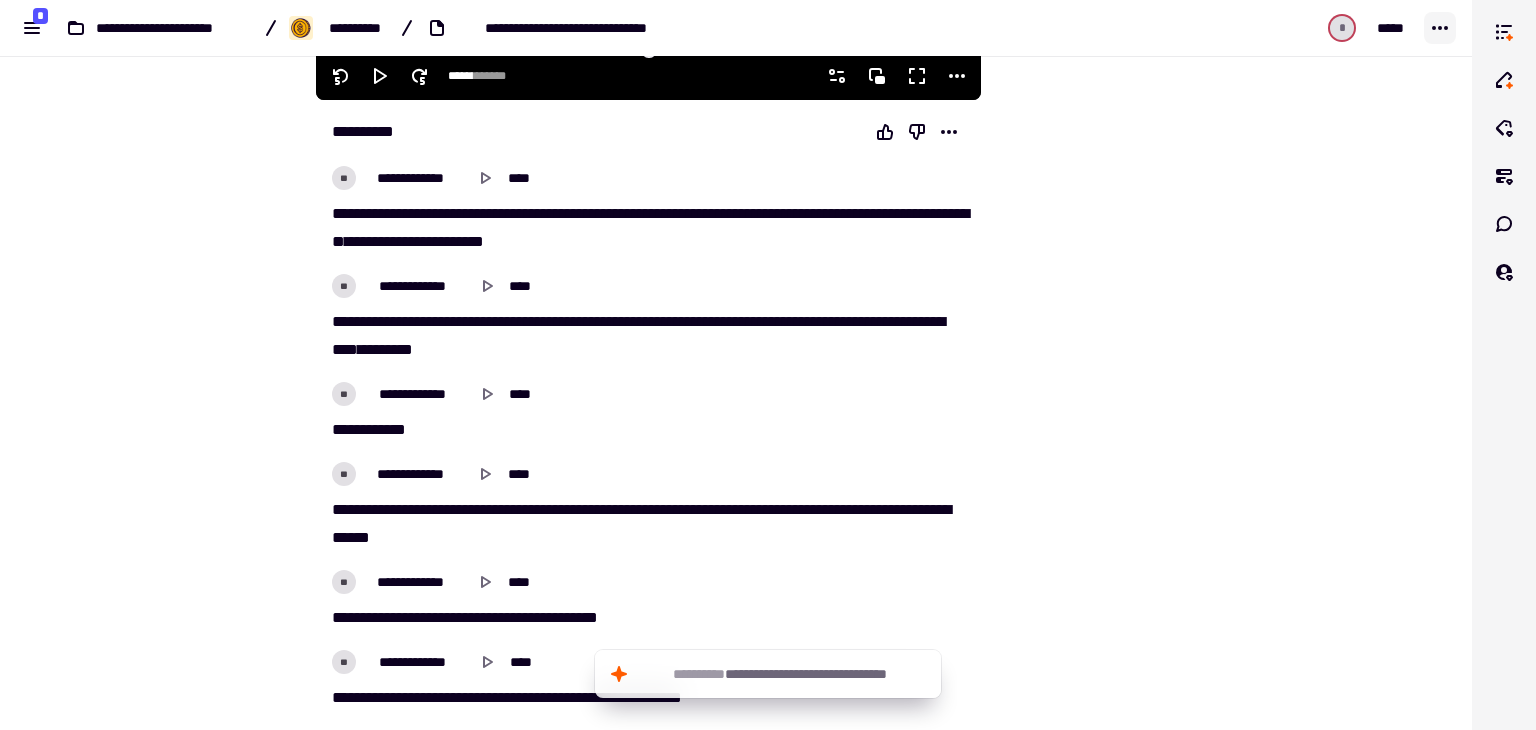 click 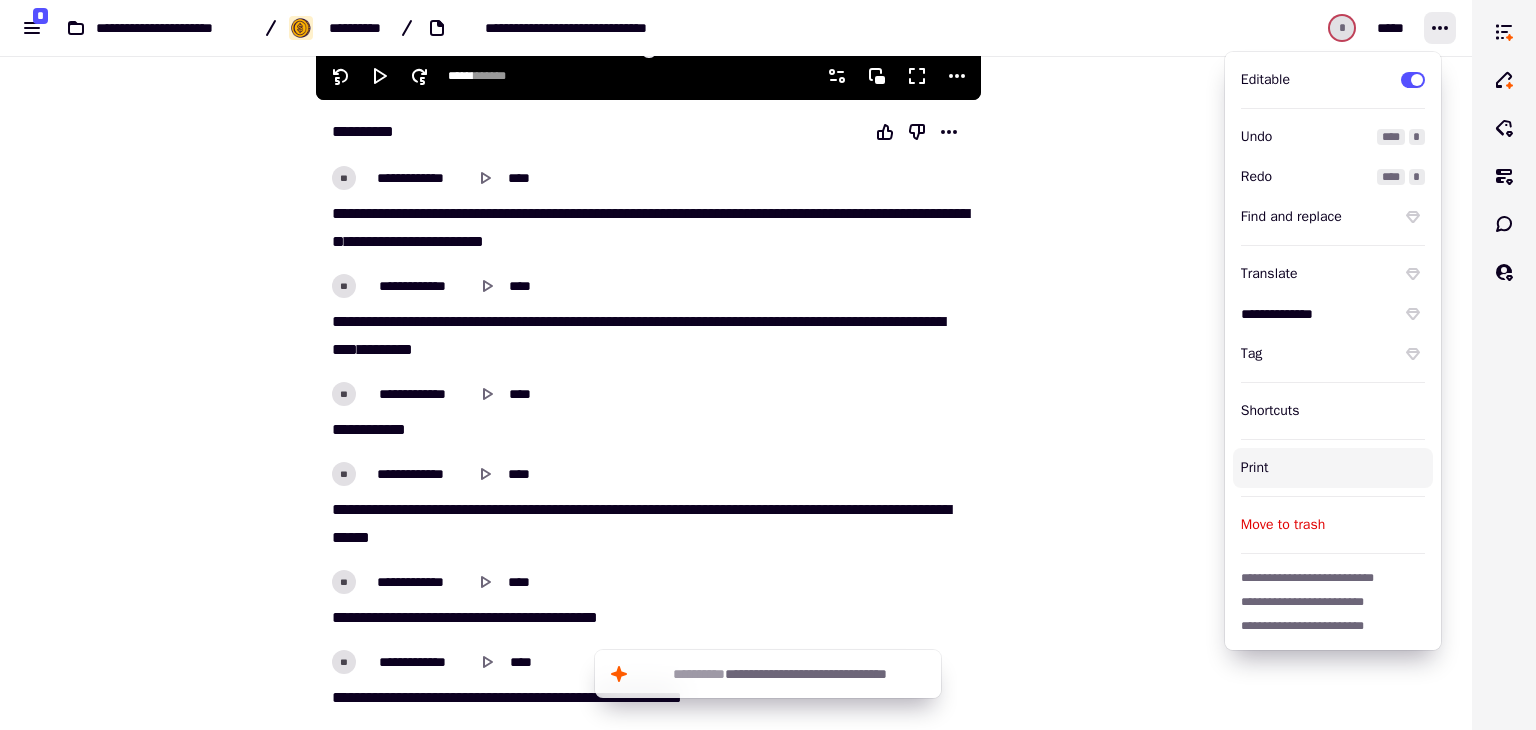 click on "Print" at bounding box center [1333, 468] 